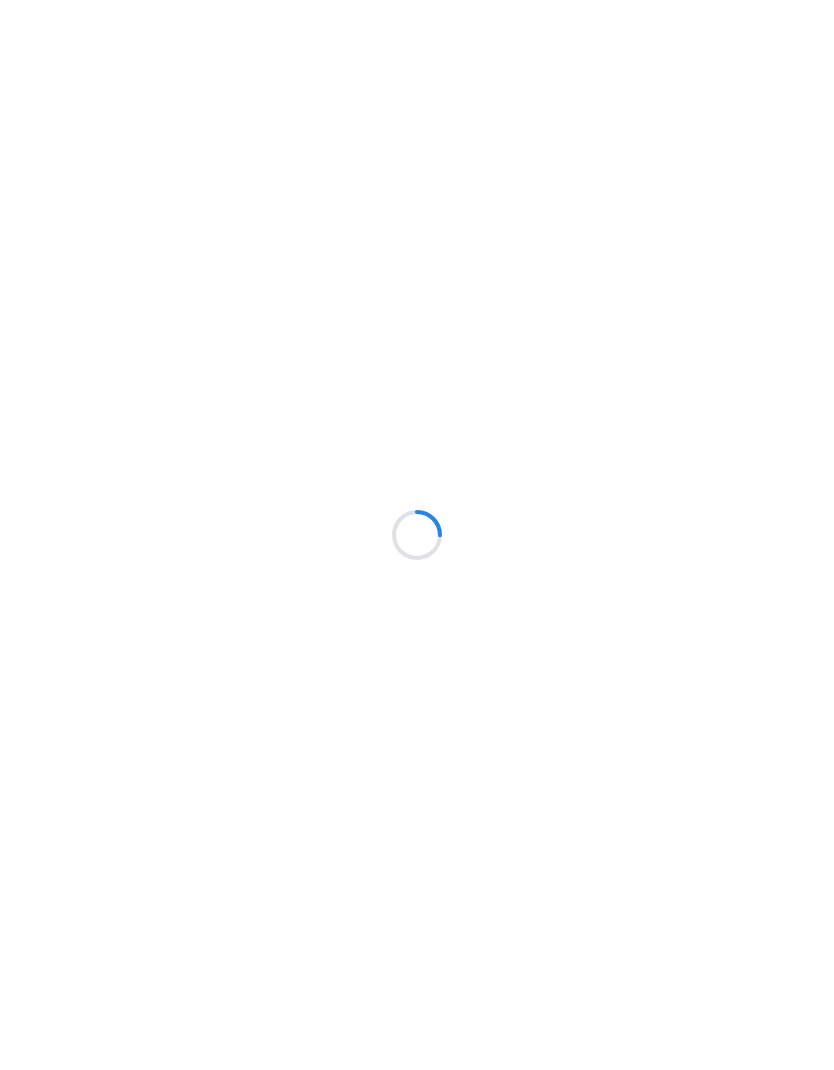 scroll, scrollTop: 0, scrollLeft: 0, axis: both 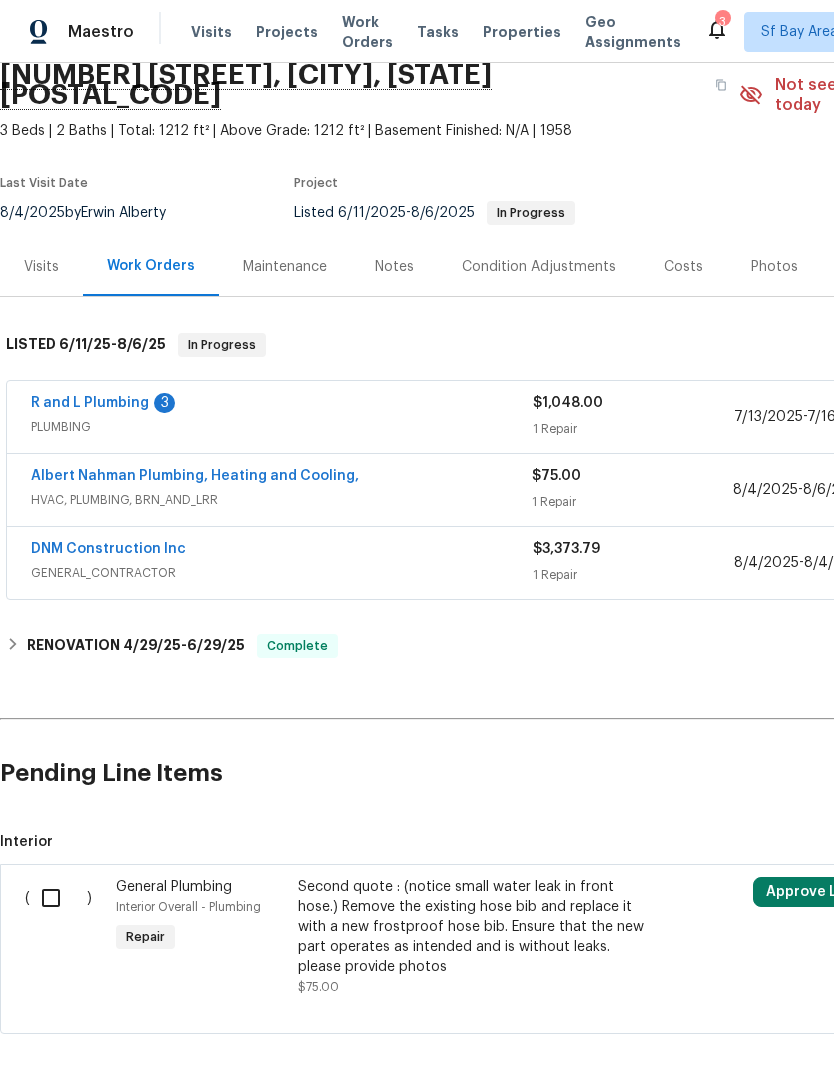 click on "Visits" at bounding box center (211, 32) 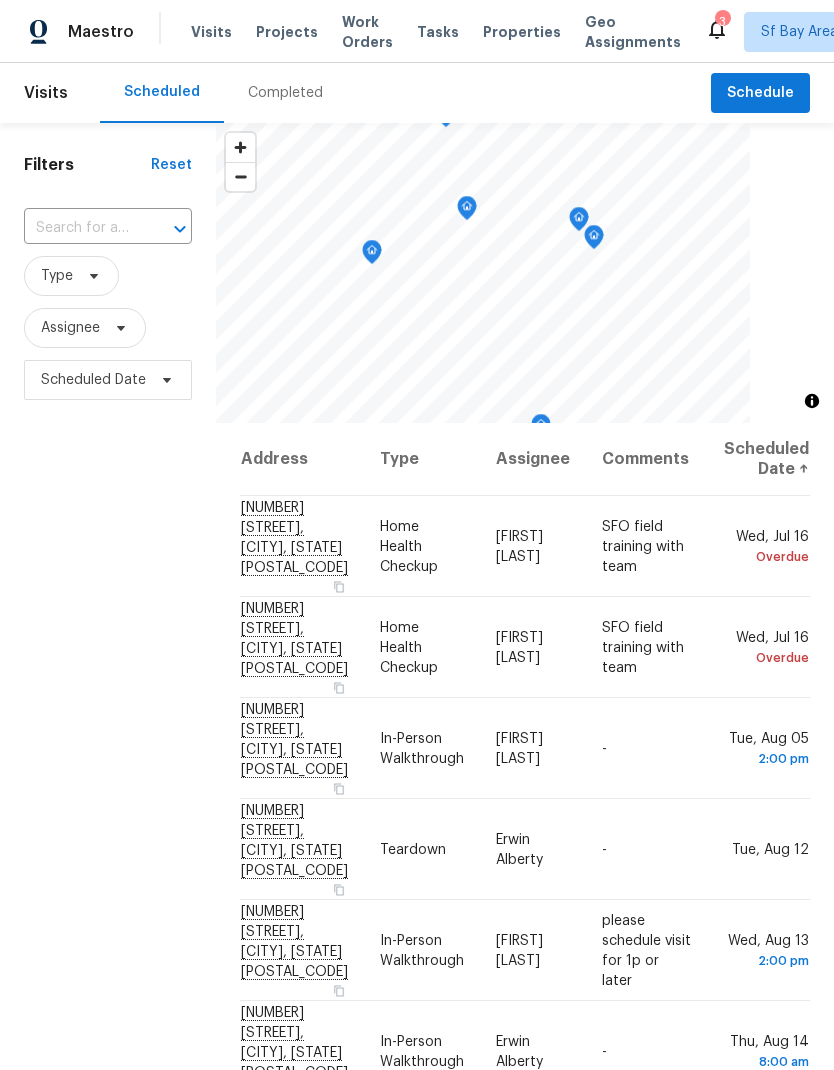 click on "Projects" at bounding box center (287, 32) 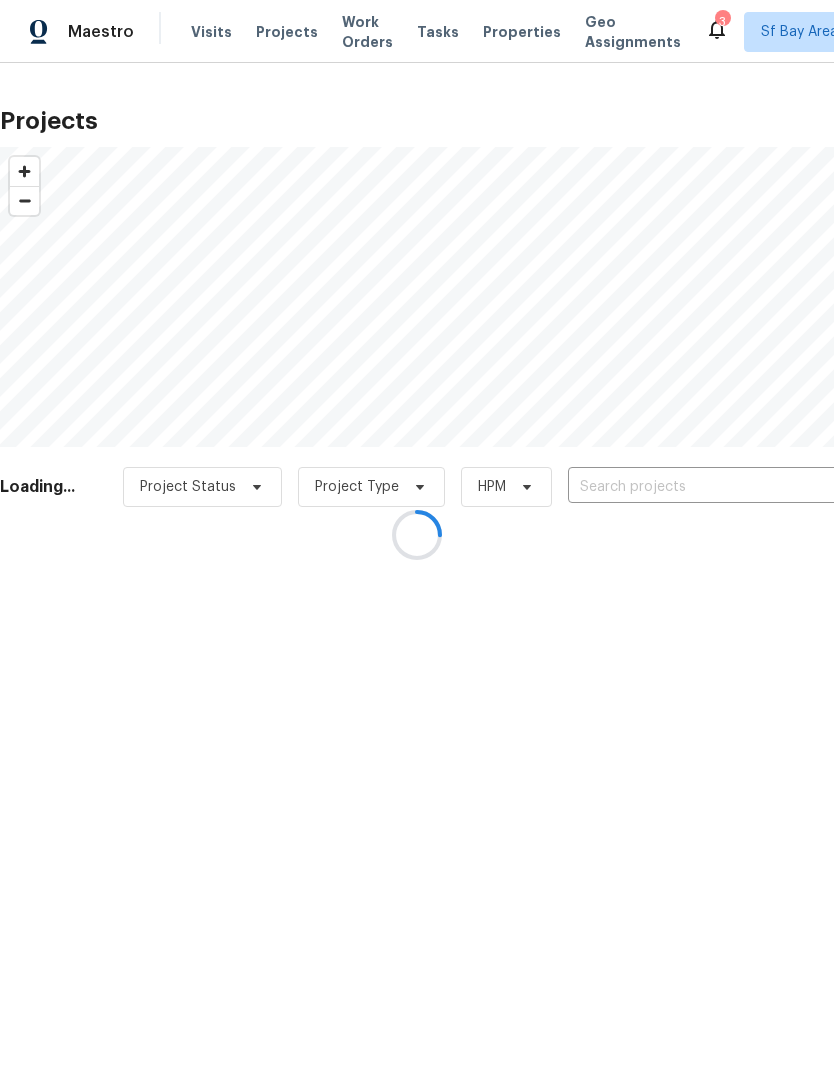 click at bounding box center [417, 535] 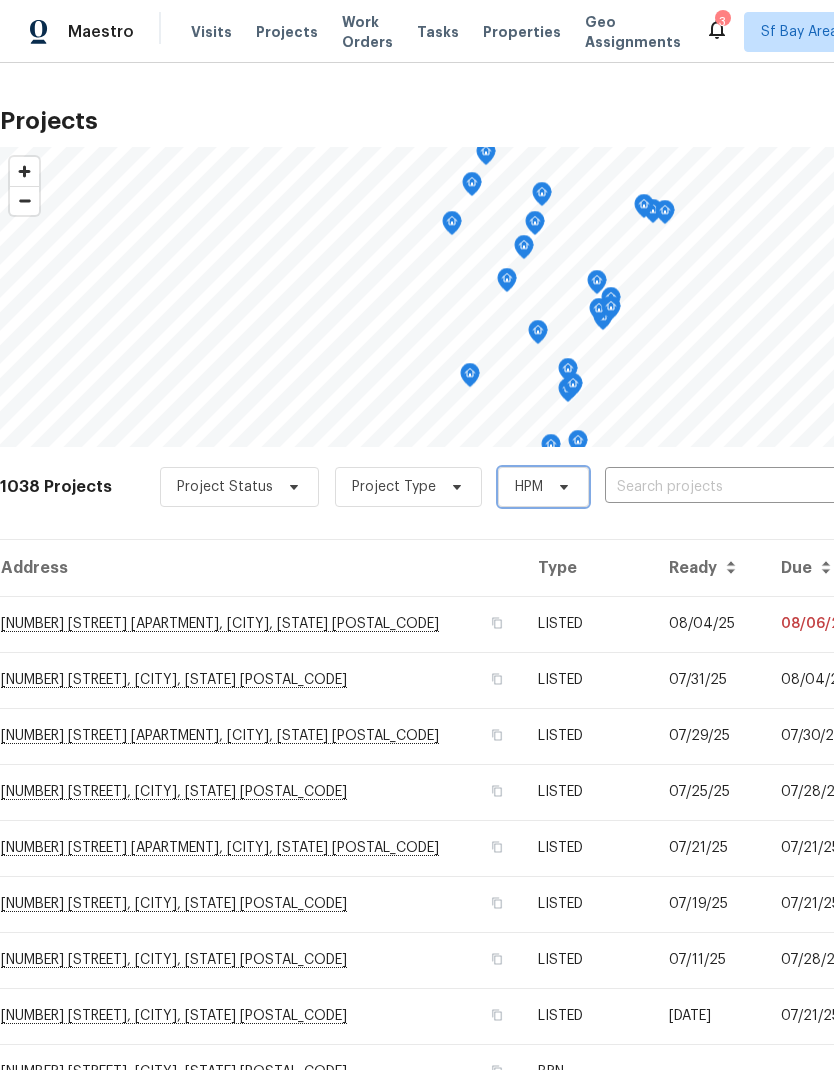 click 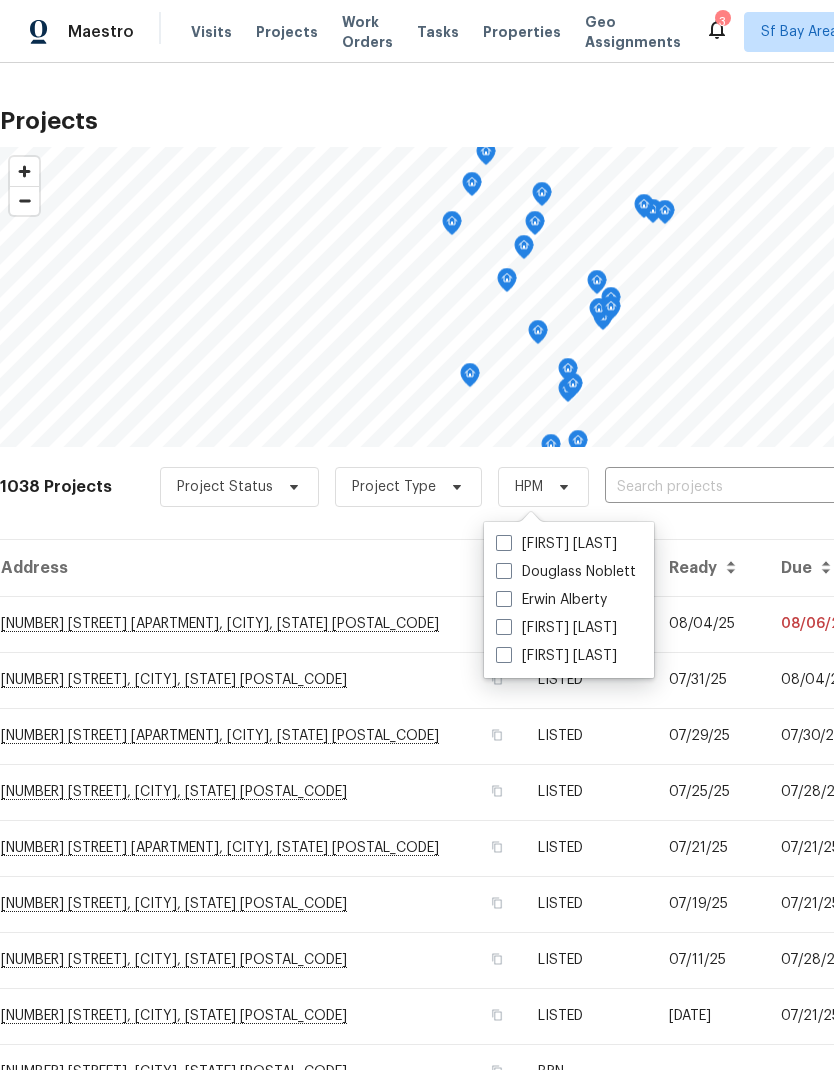 click at bounding box center [504, 543] 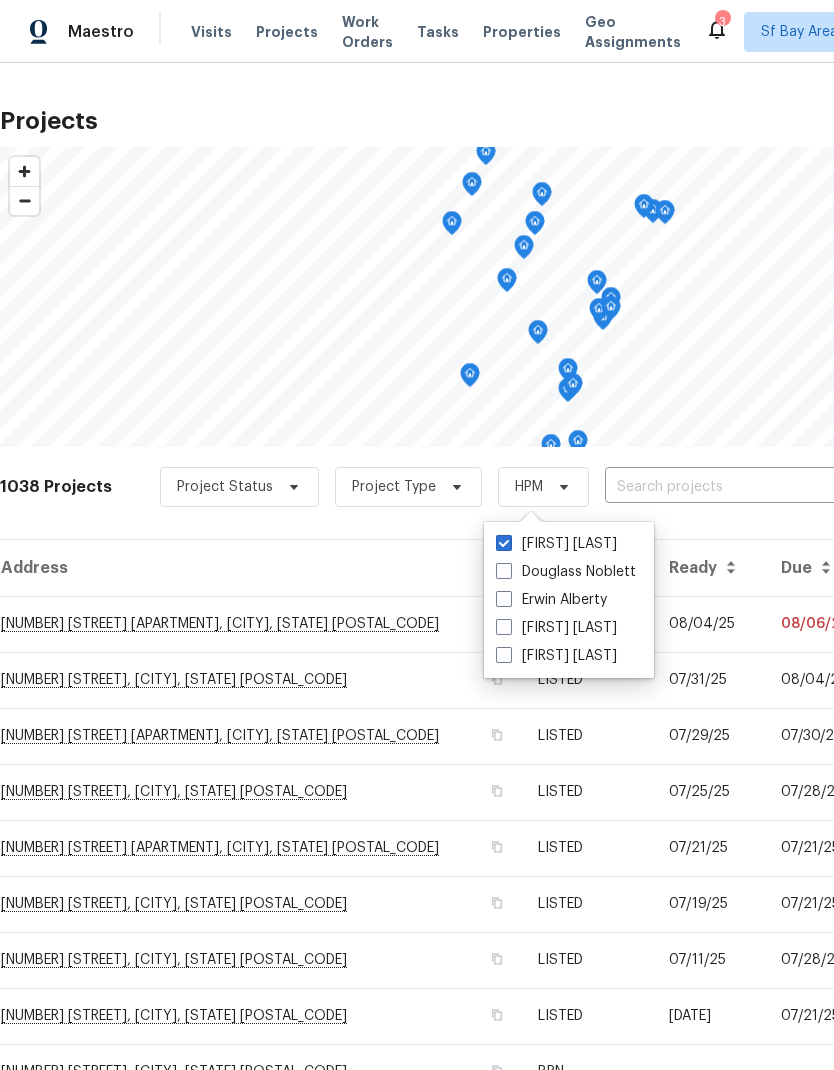 checkbox on "true" 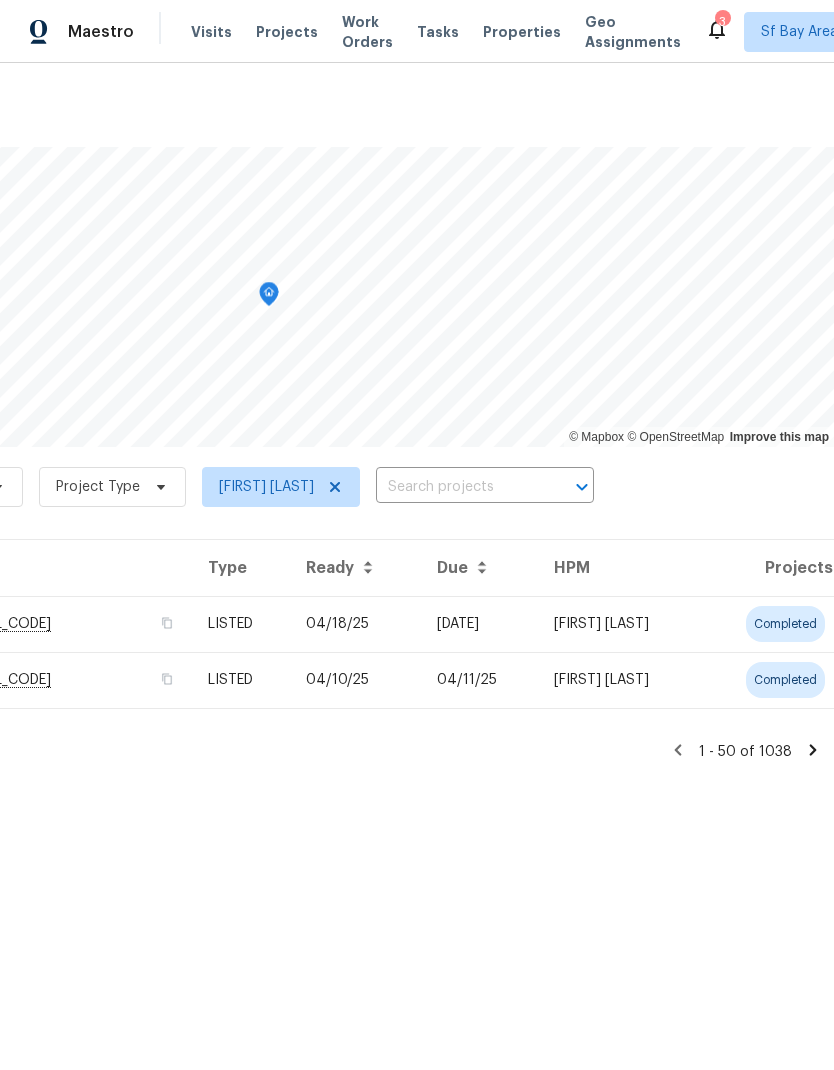 scroll, scrollTop: 0, scrollLeft: 296, axis: horizontal 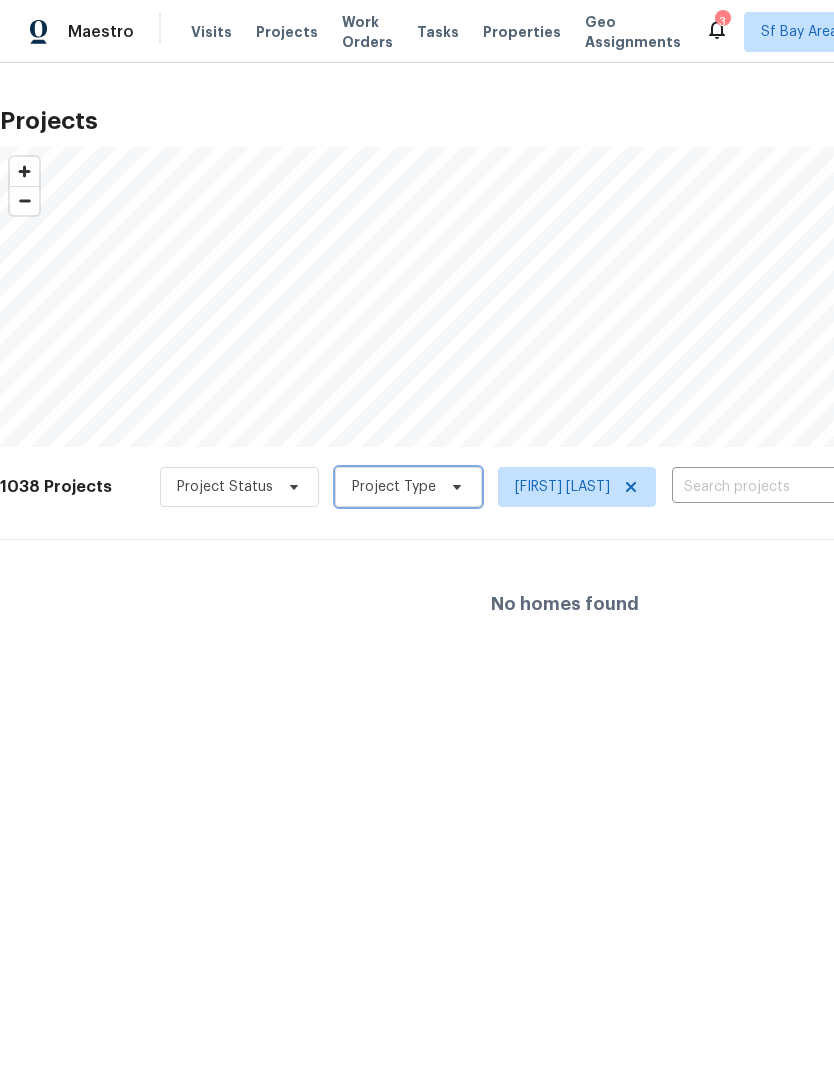 click at bounding box center [454, 487] 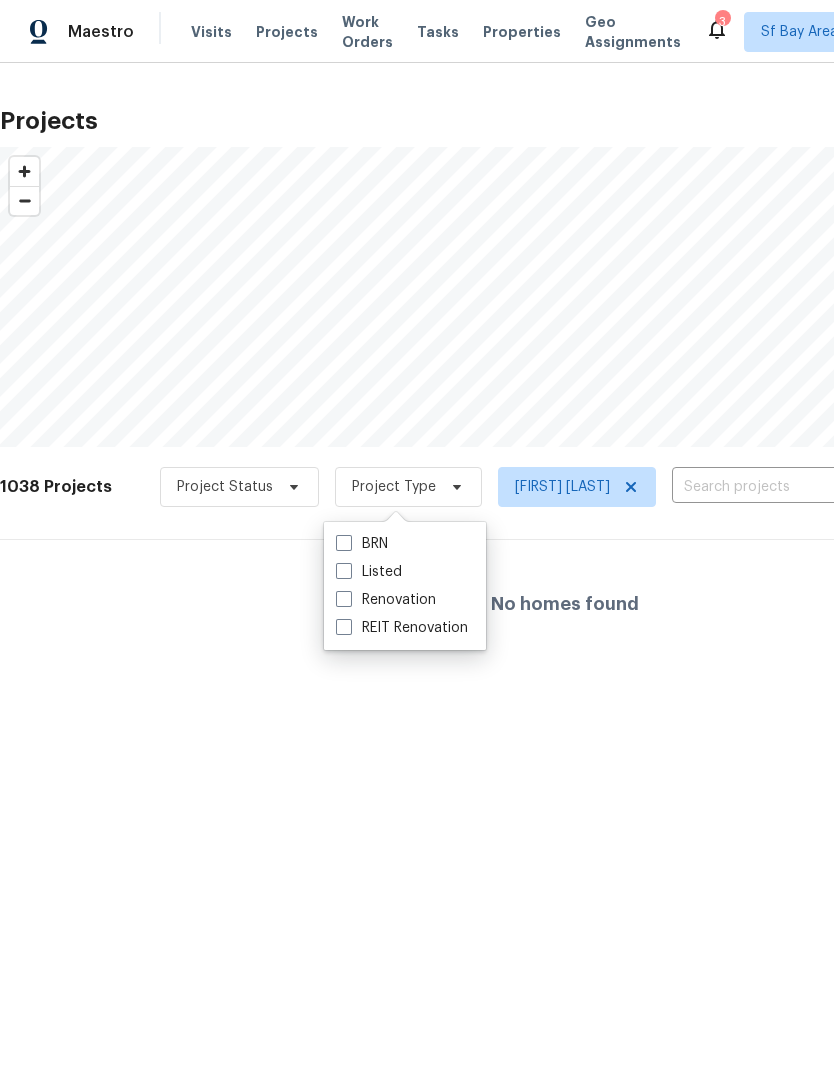 click at bounding box center (344, 543) 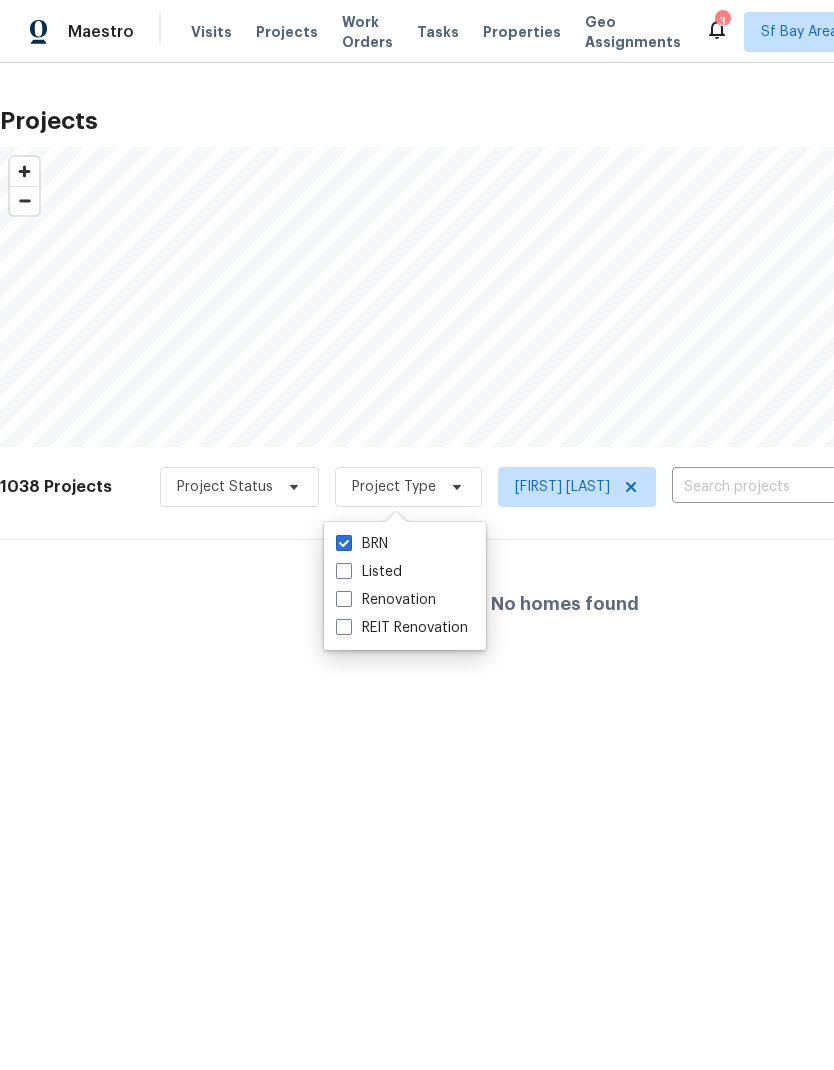 checkbox on "true" 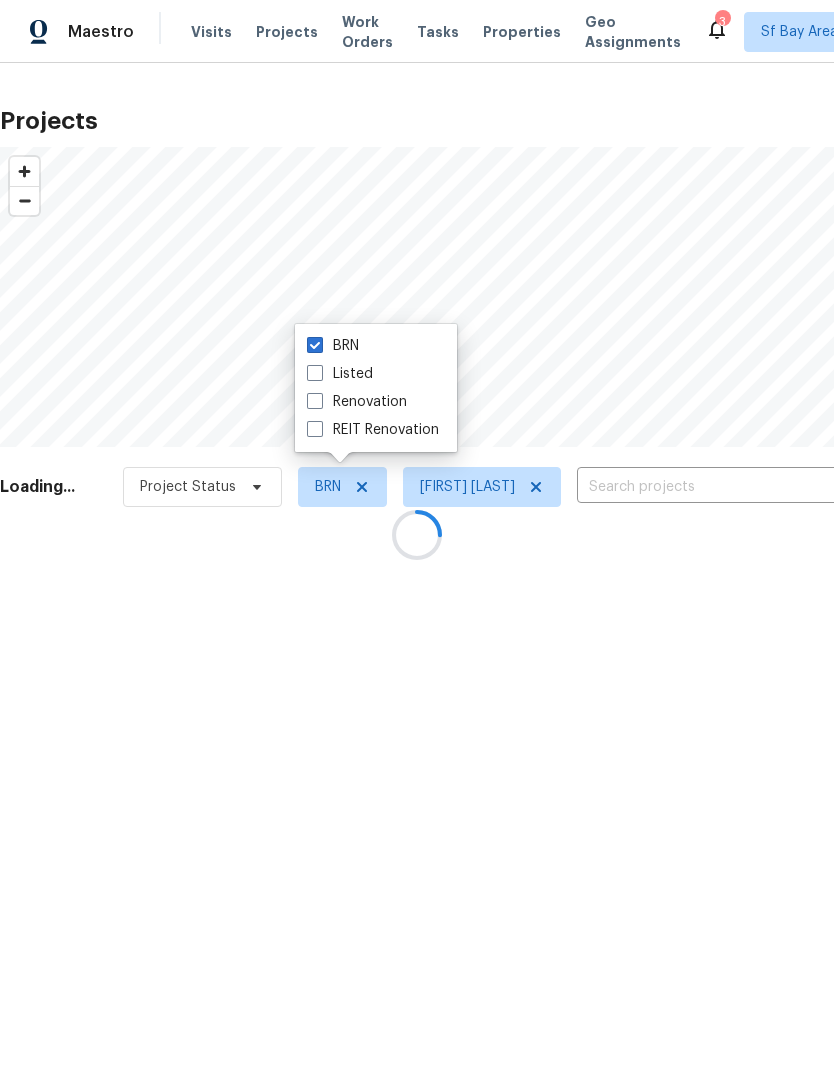 click at bounding box center [417, 535] 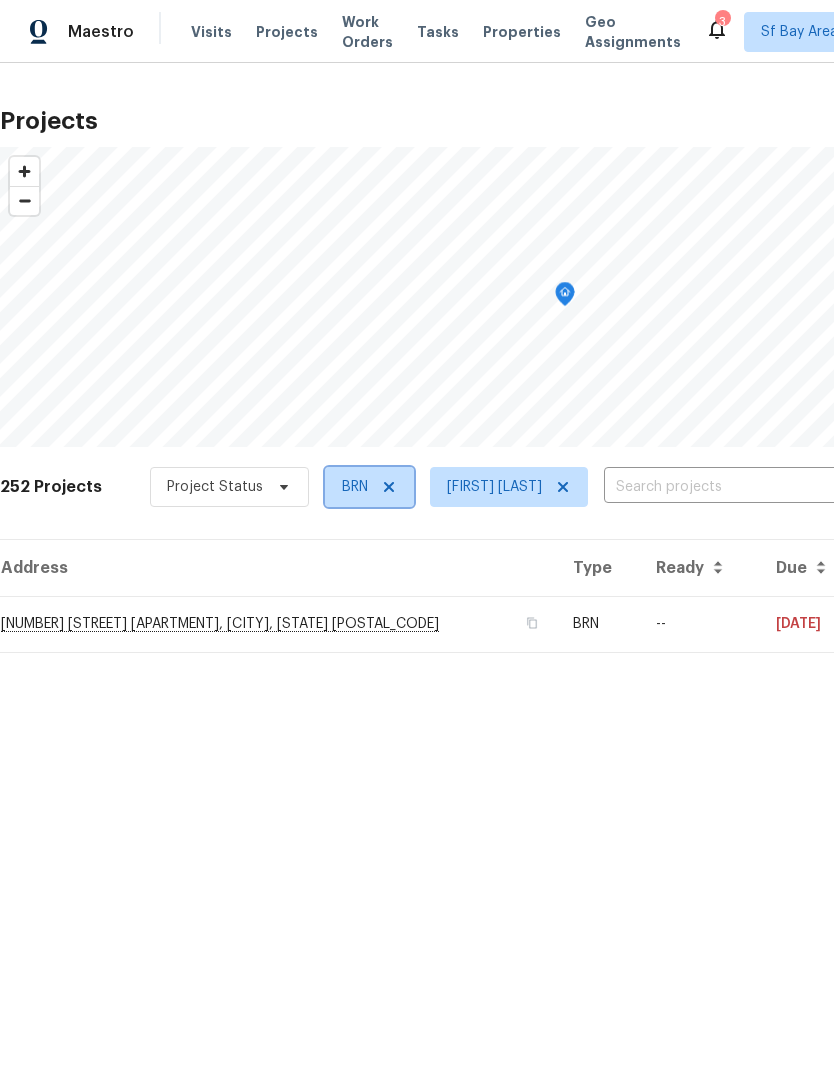 click 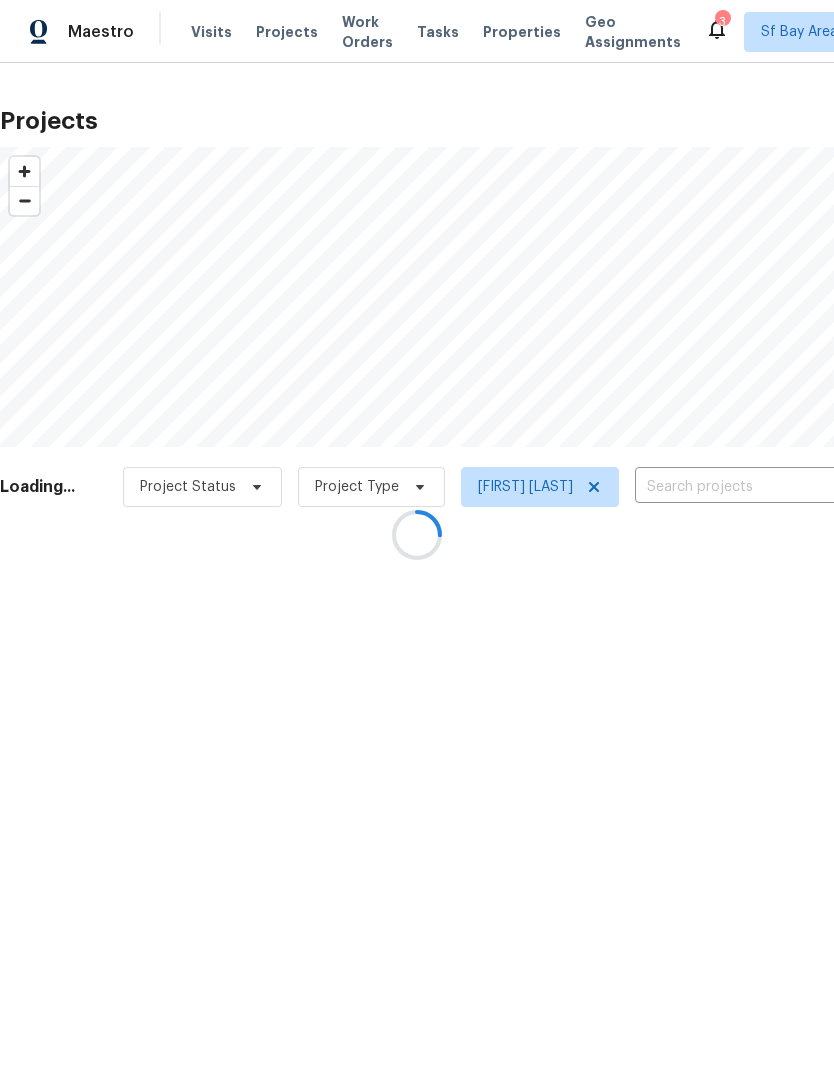 click at bounding box center [417, 535] 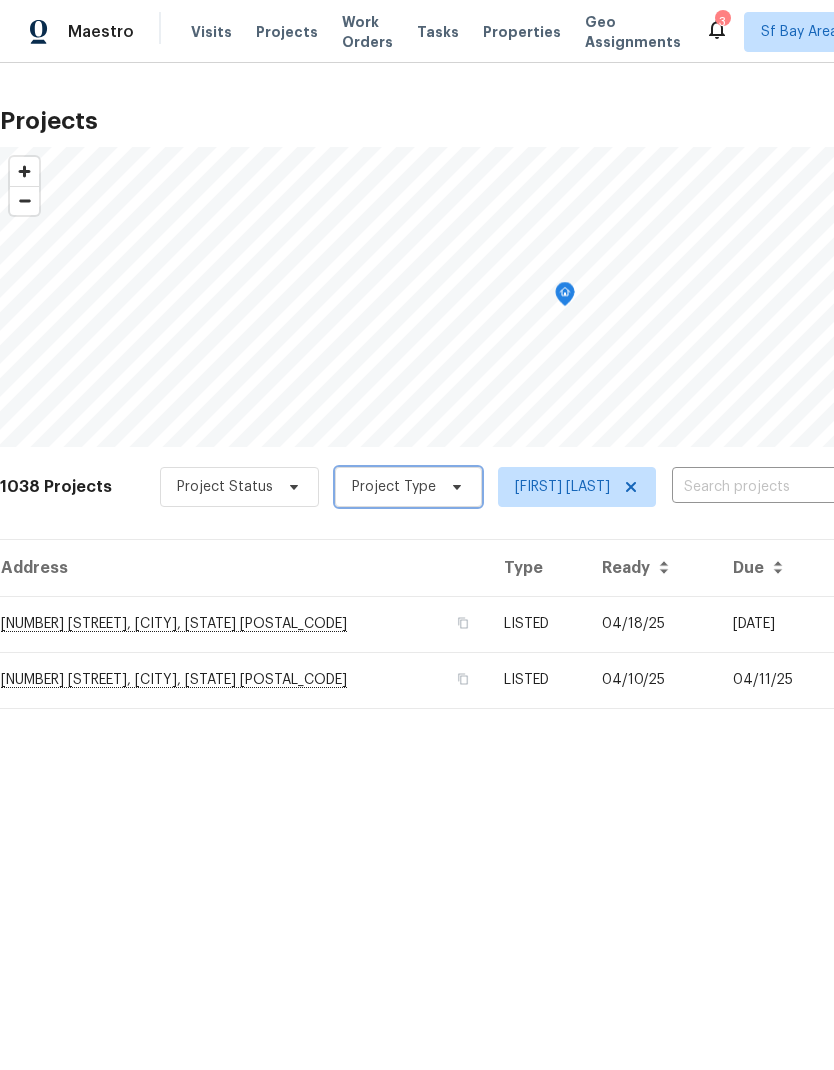 click 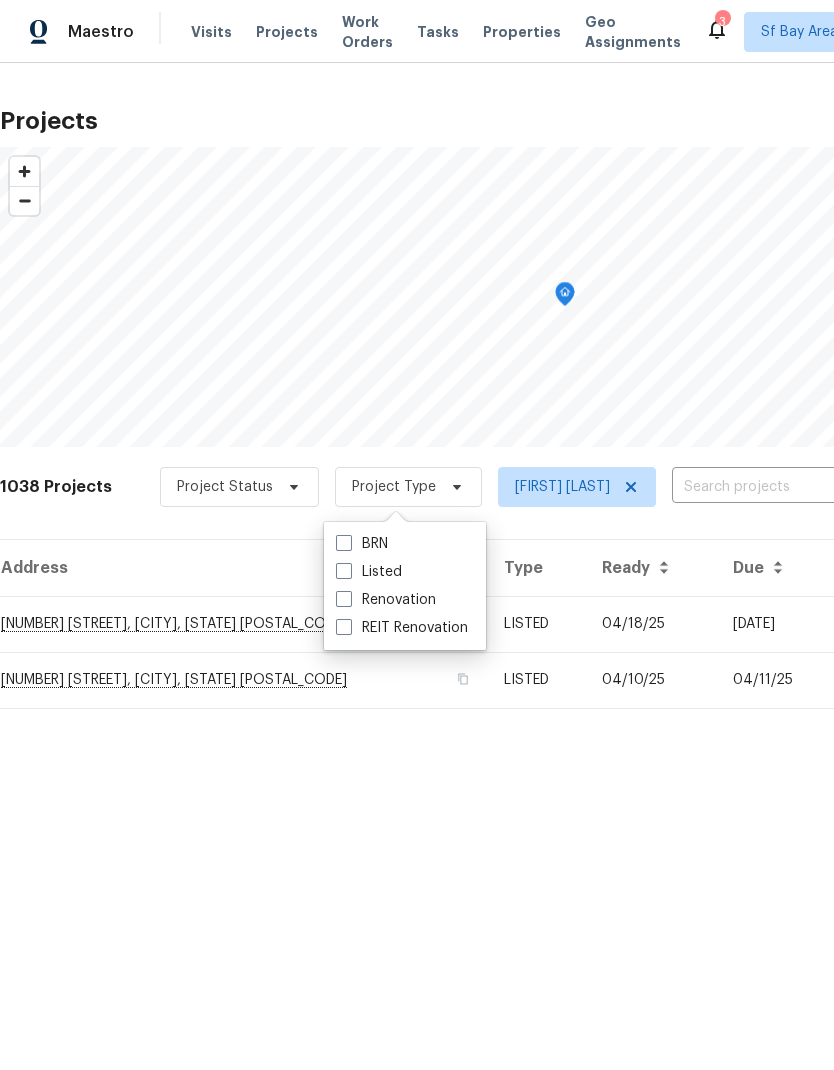 click at bounding box center [344, 571] 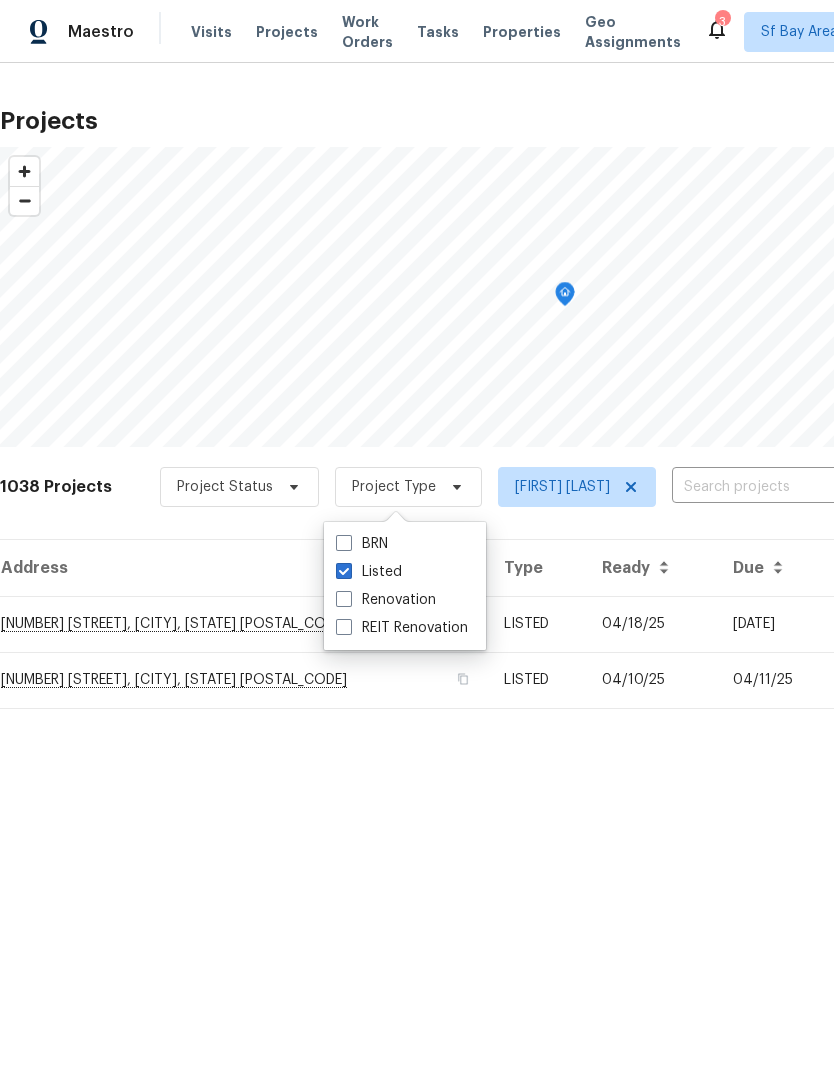 checkbox on "true" 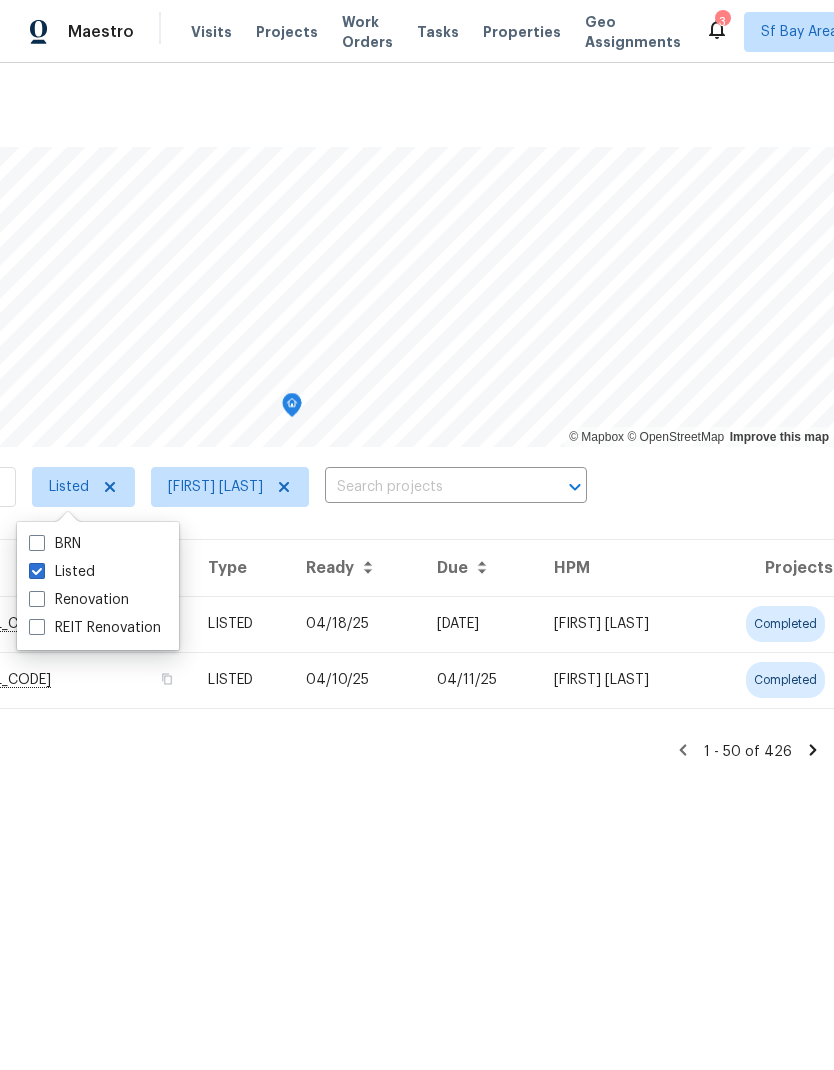 scroll, scrollTop: 0, scrollLeft: 296, axis: horizontal 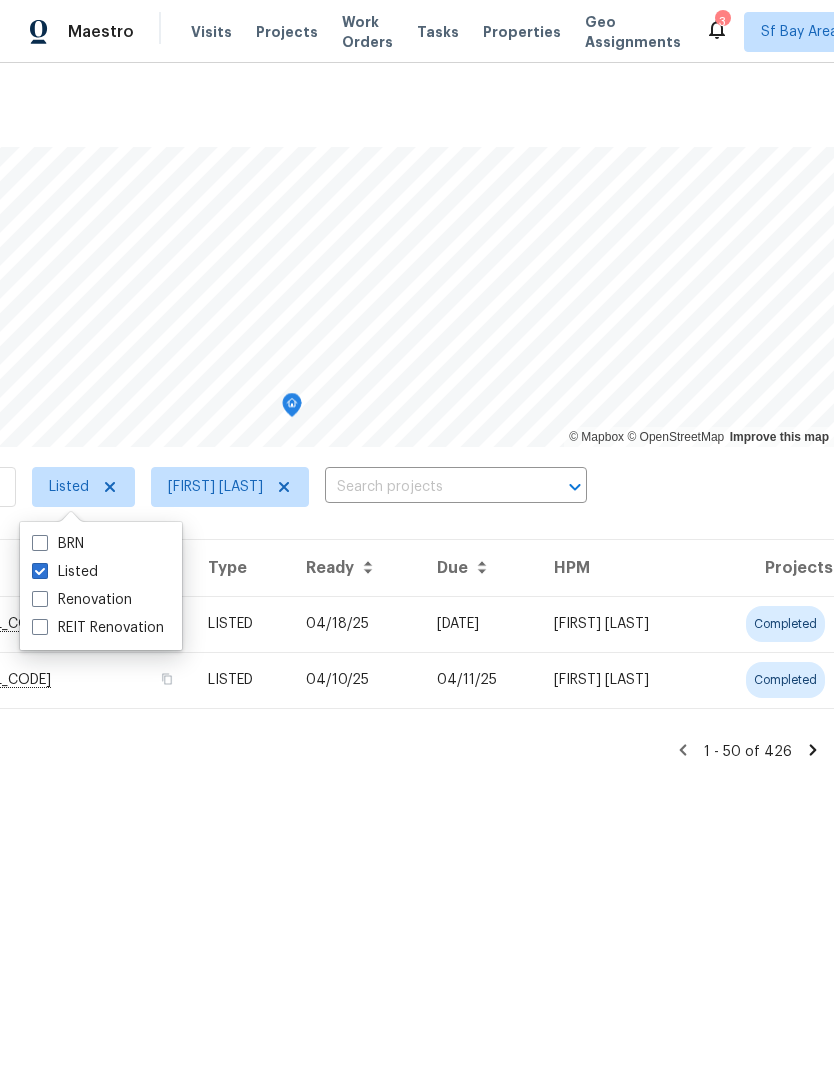 click 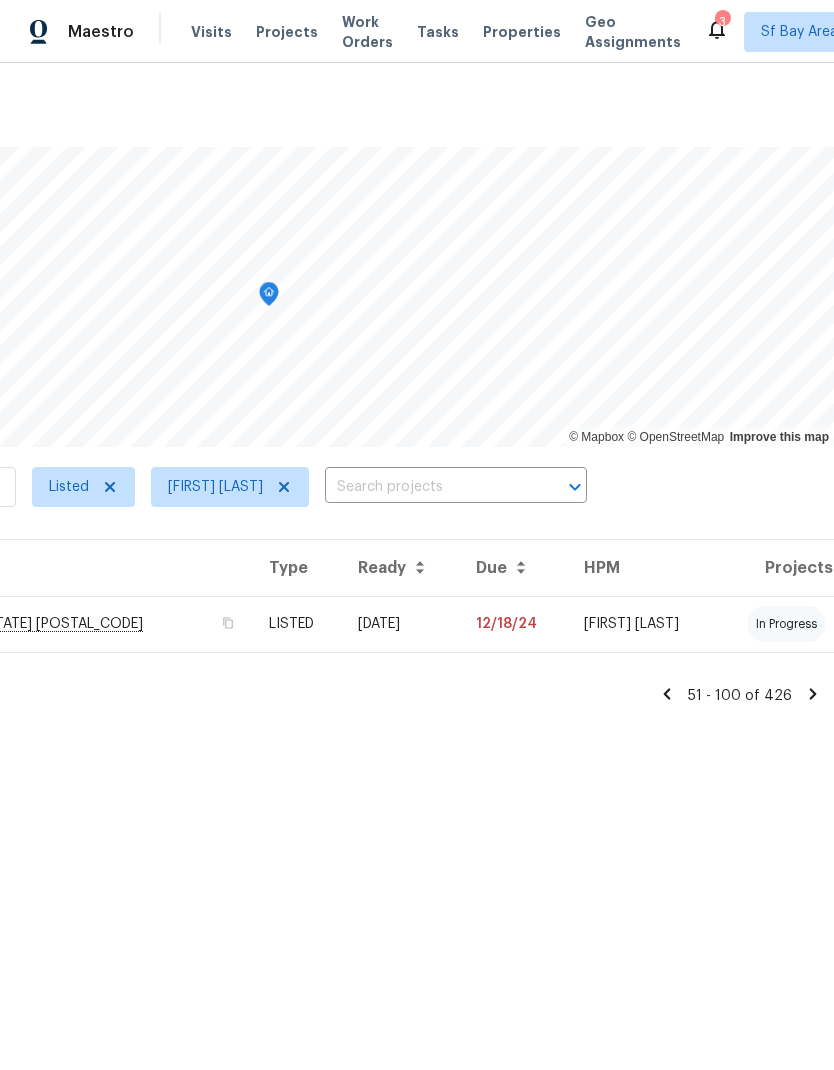 scroll, scrollTop: 0, scrollLeft: 296, axis: horizontal 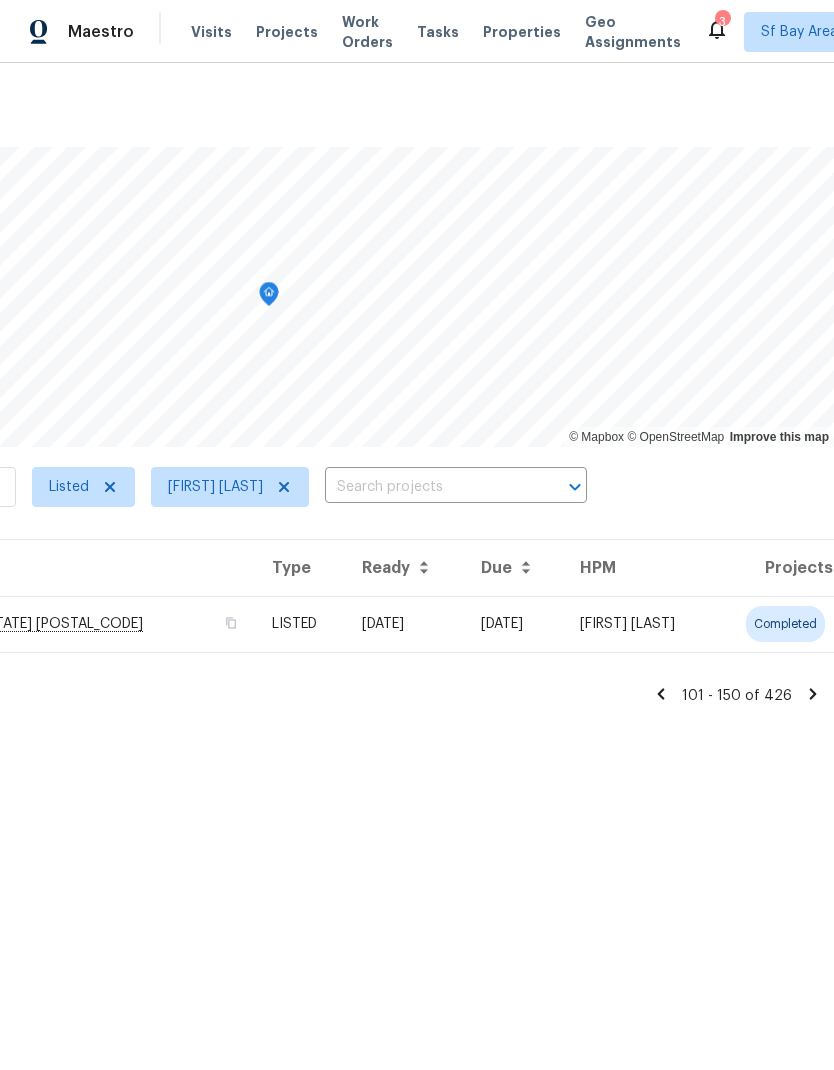 click 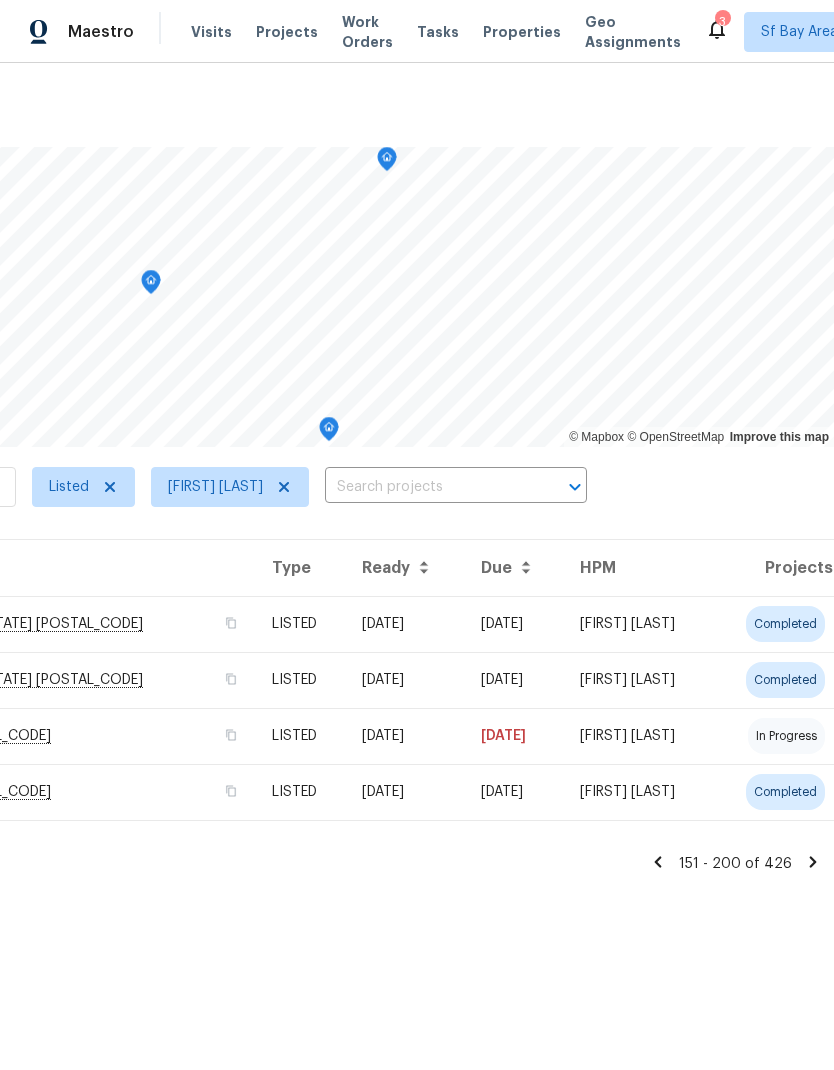 scroll, scrollTop: 0, scrollLeft: 296, axis: horizontal 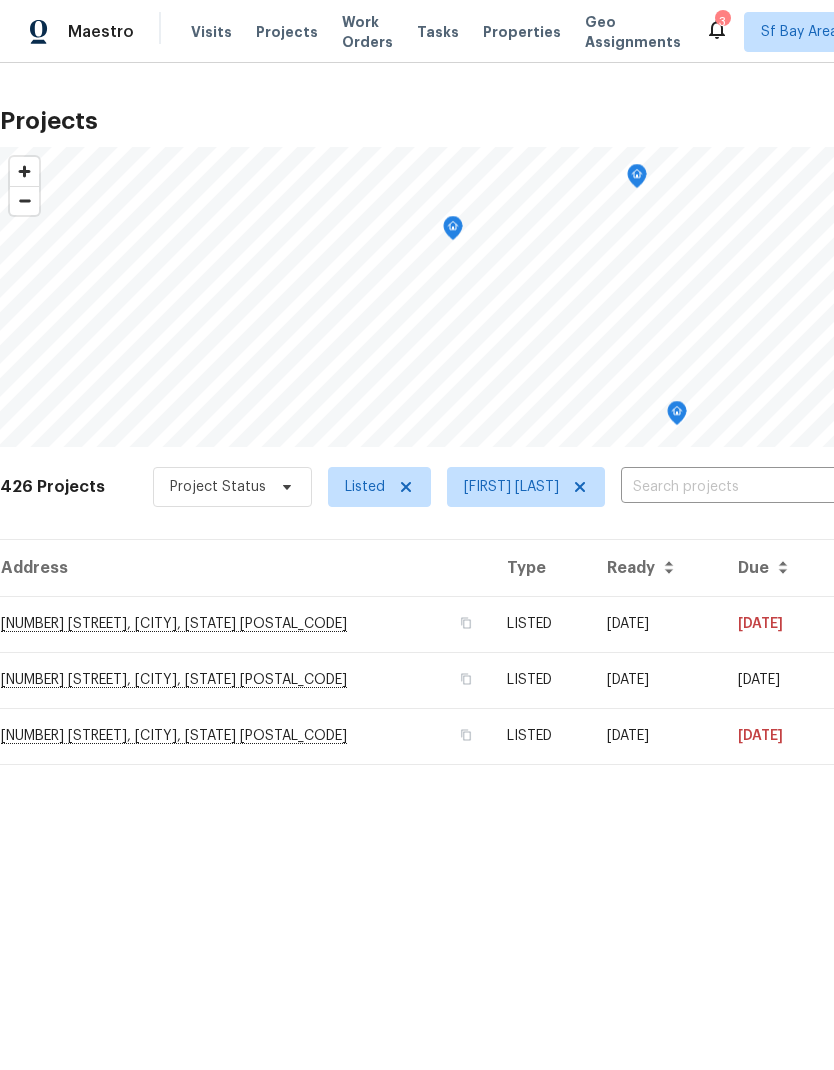 click on "[NUMBER] [STREET], [CITY], [STATE] [POSTAL_CODE]" at bounding box center (245, 736) 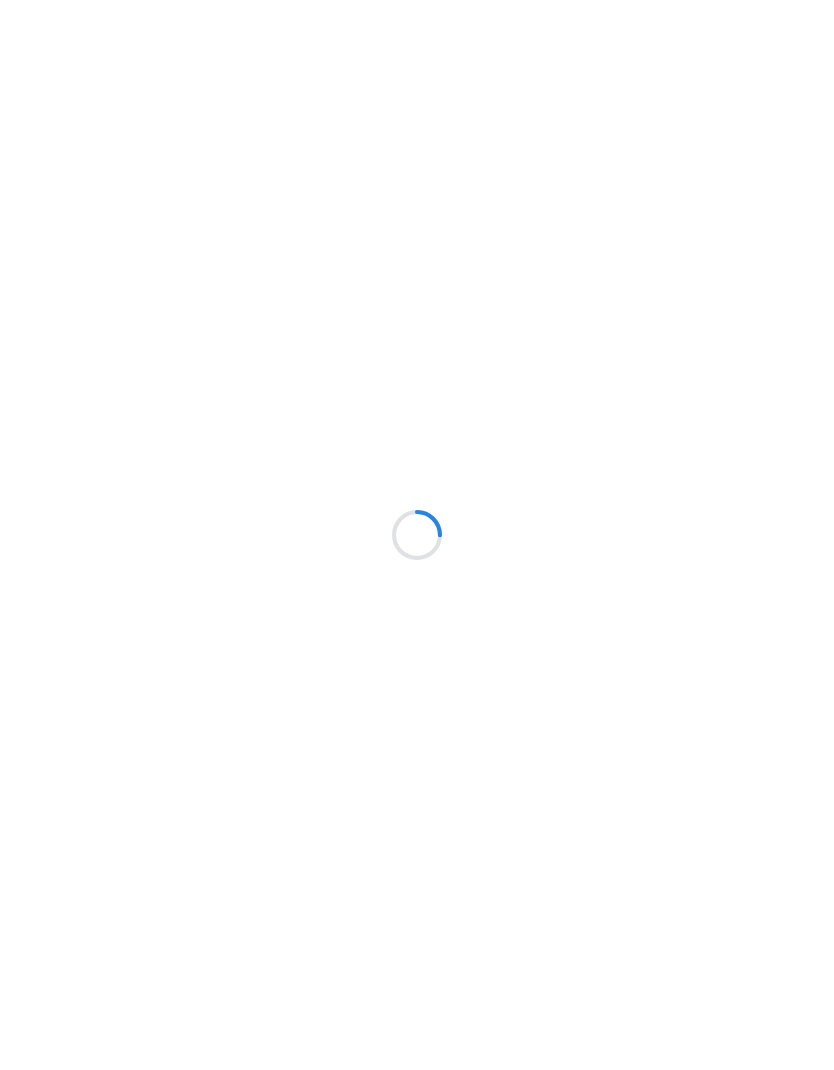 scroll, scrollTop: 0, scrollLeft: 0, axis: both 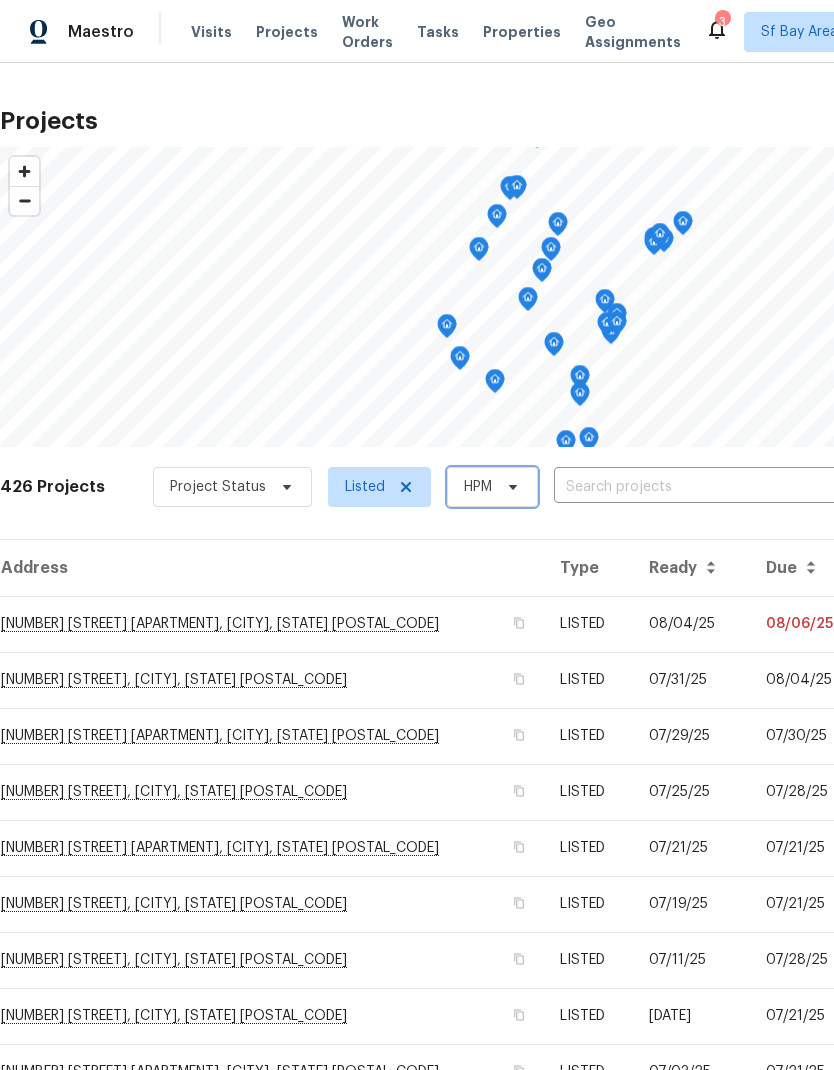 click 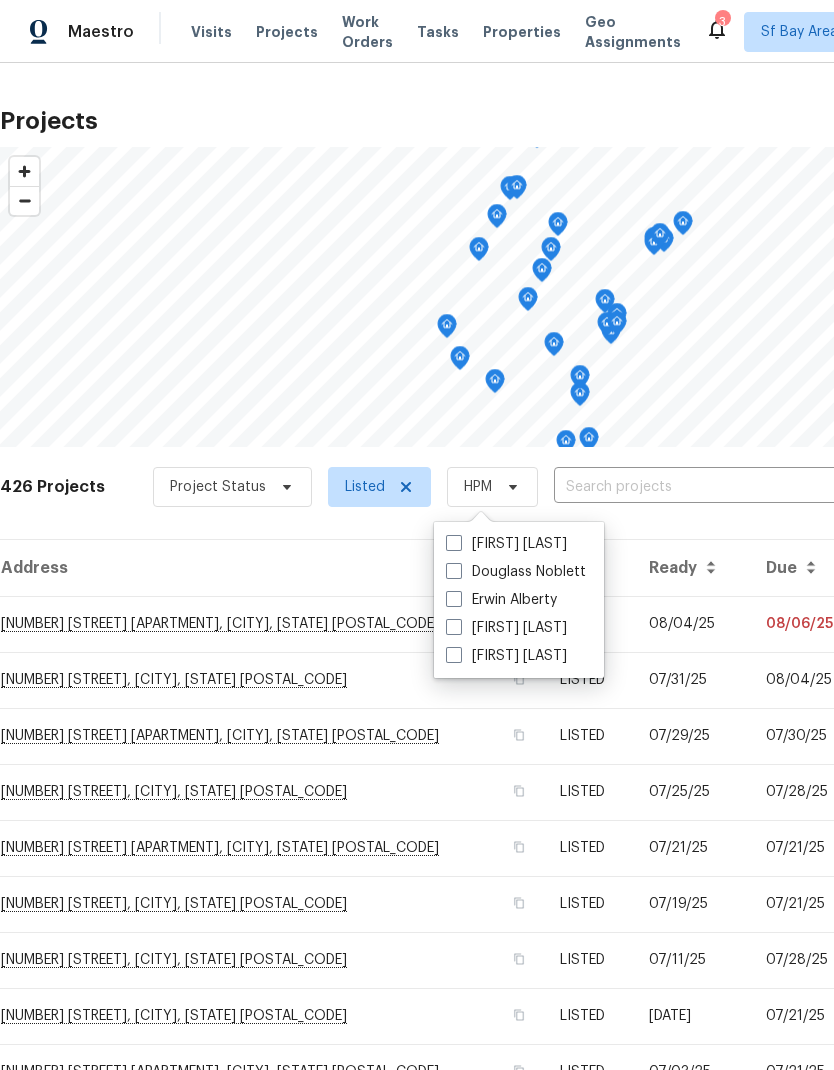 click at bounding box center (454, 543) 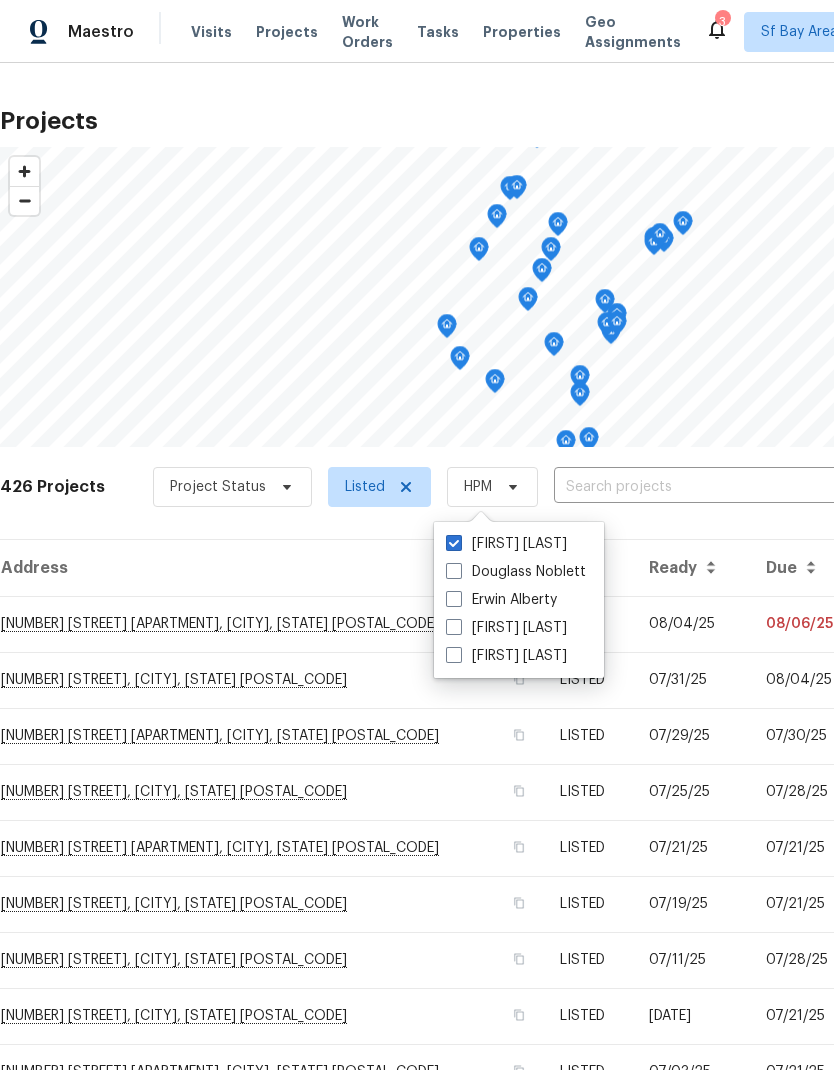 checkbox on "true" 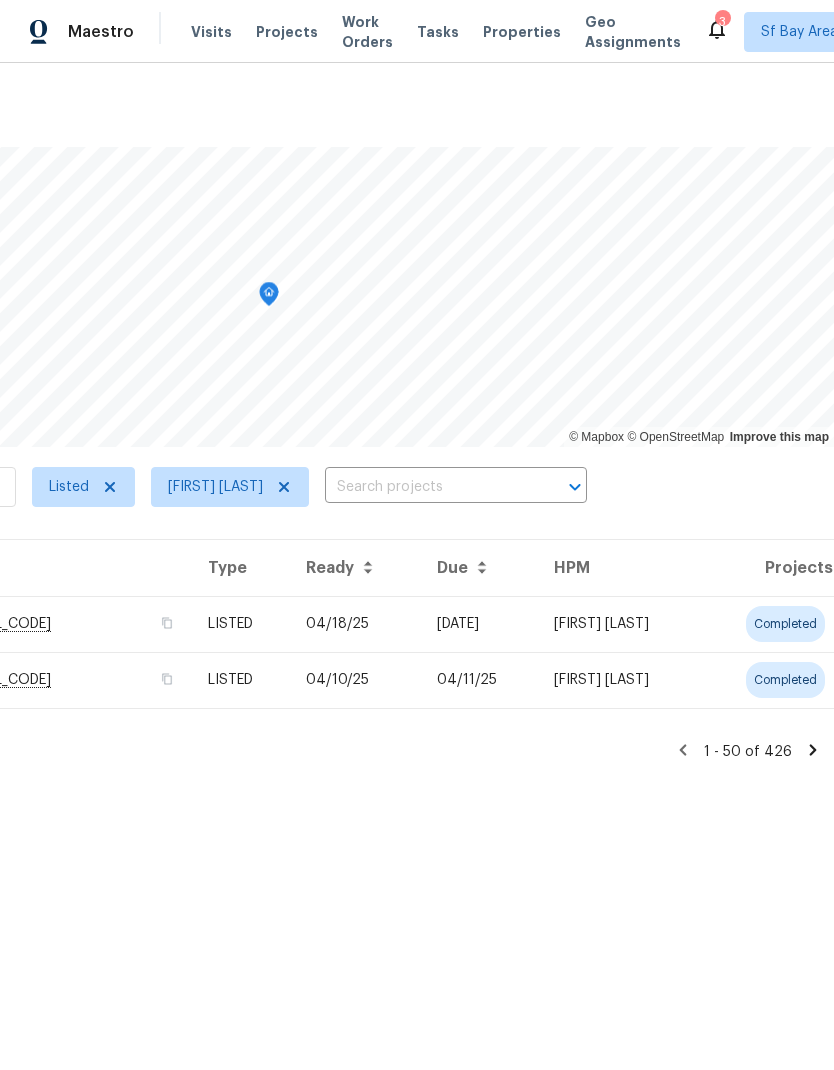 scroll, scrollTop: 0, scrollLeft: 296, axis: horizontal 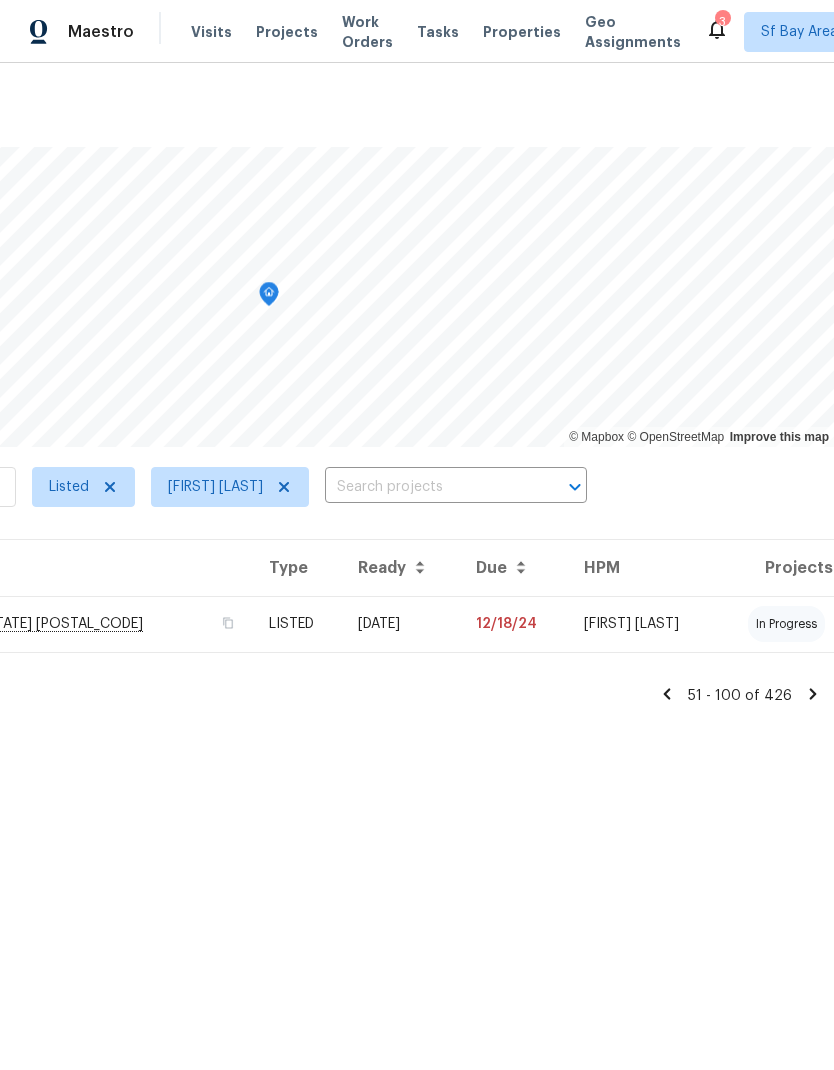 click 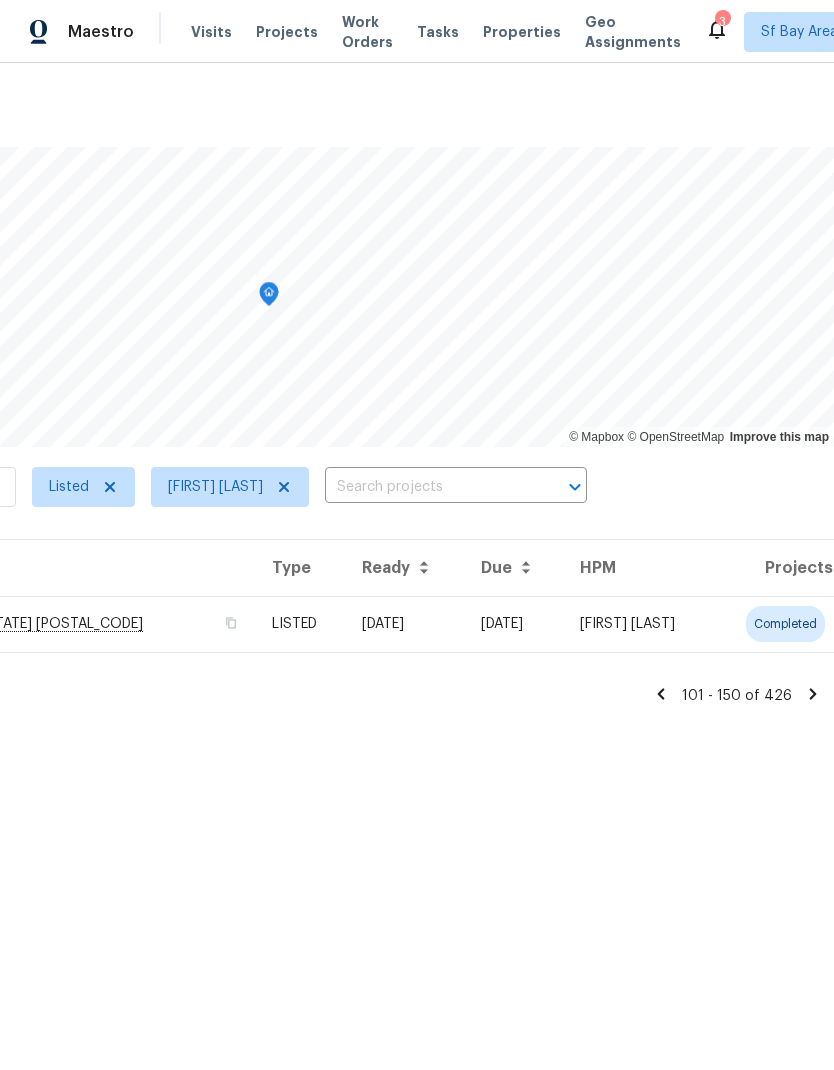 scroll, scrollTop: 0, scrollLeft: 296, axis: horizontal 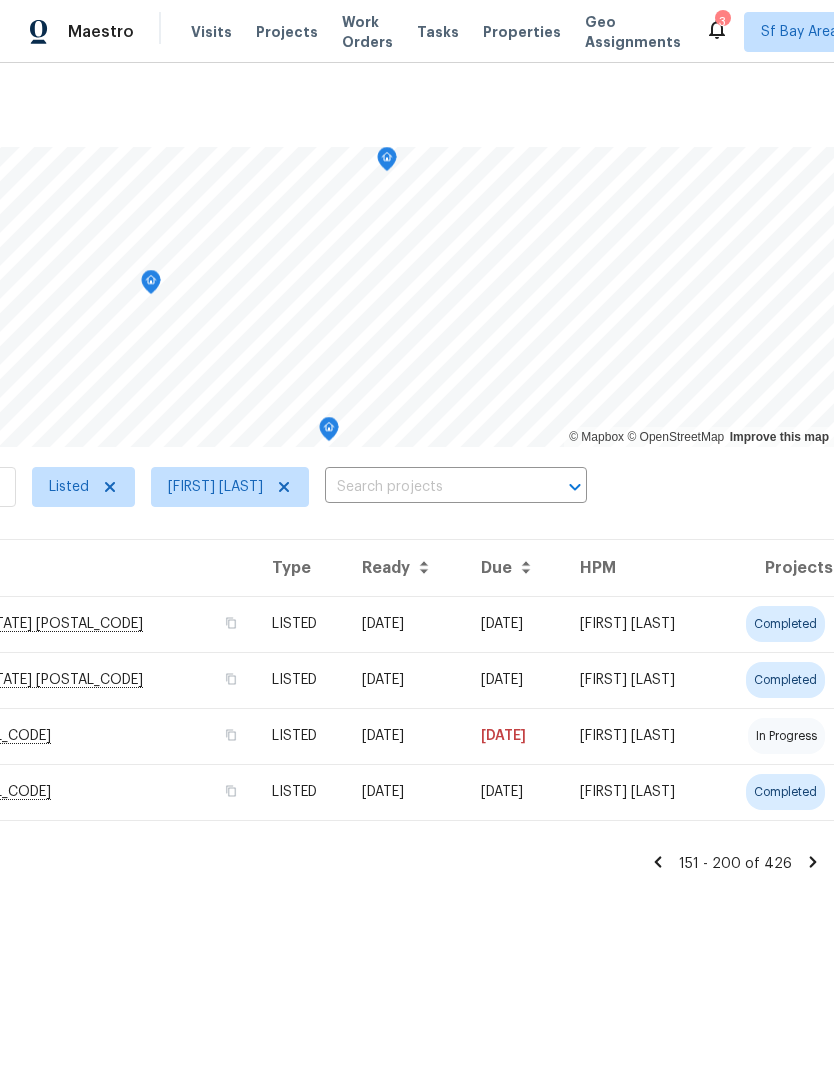 click 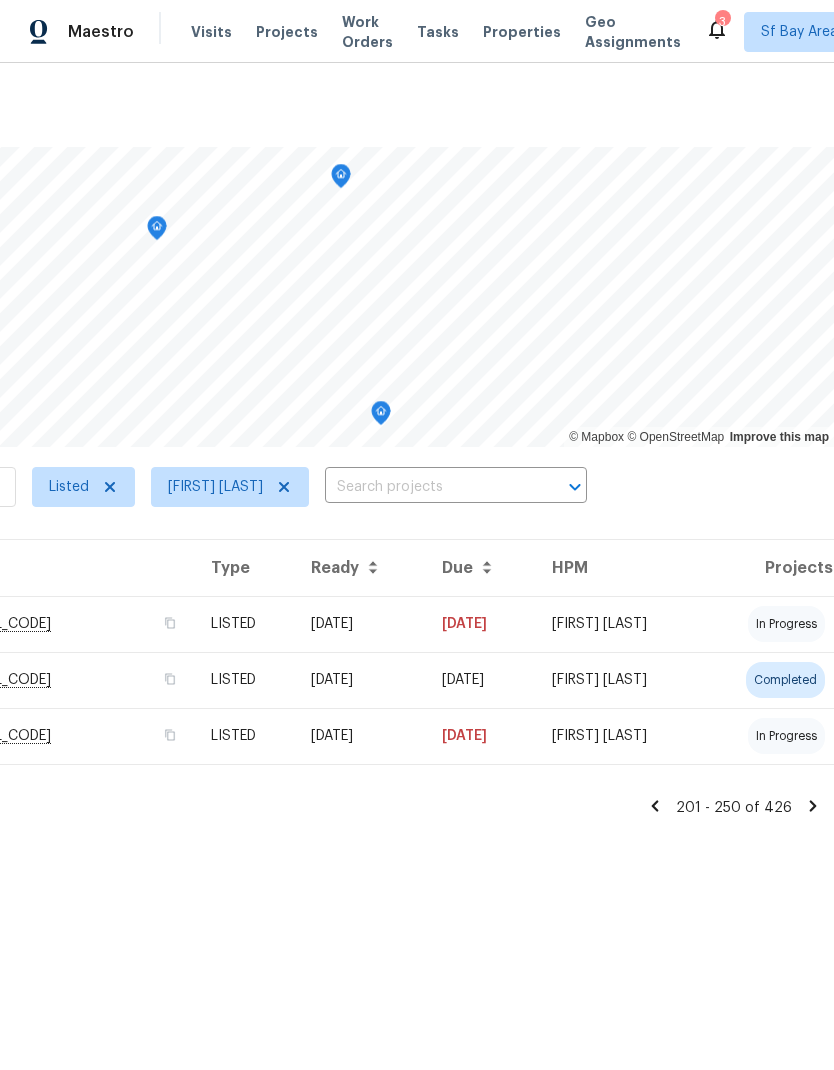 scroll, scrollTop: 0, scrollLeft: 296, axis: horizontal 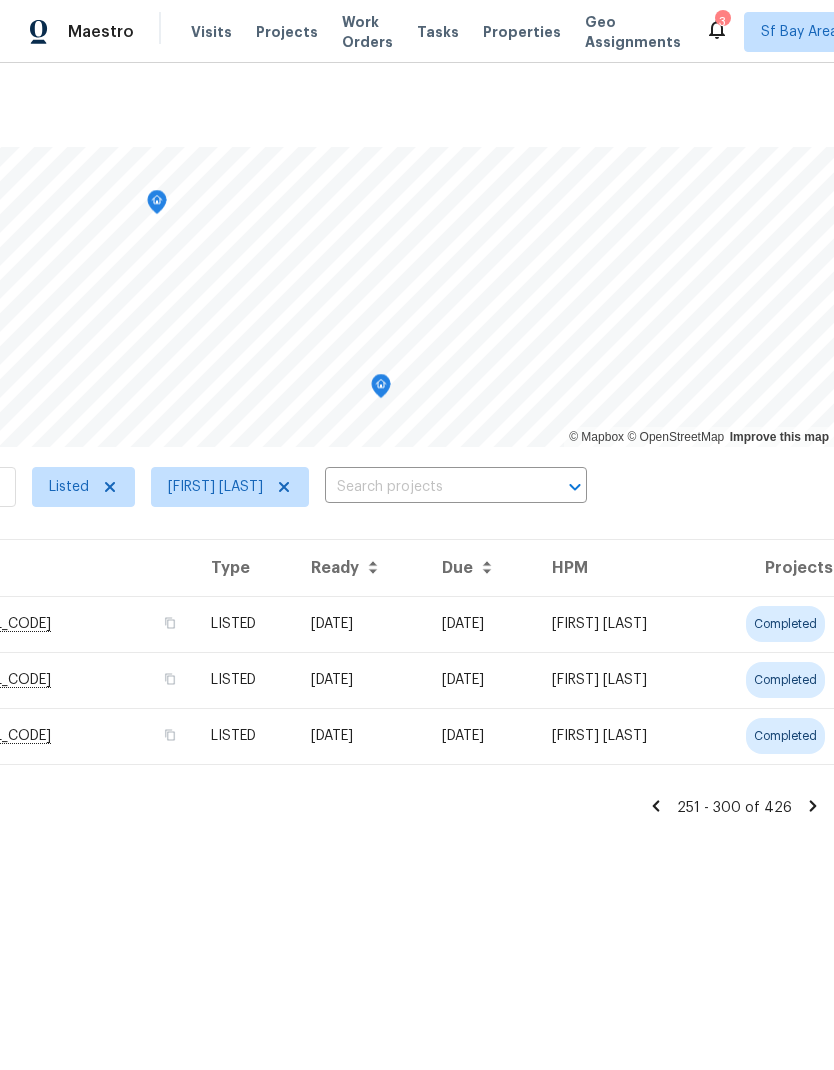 click 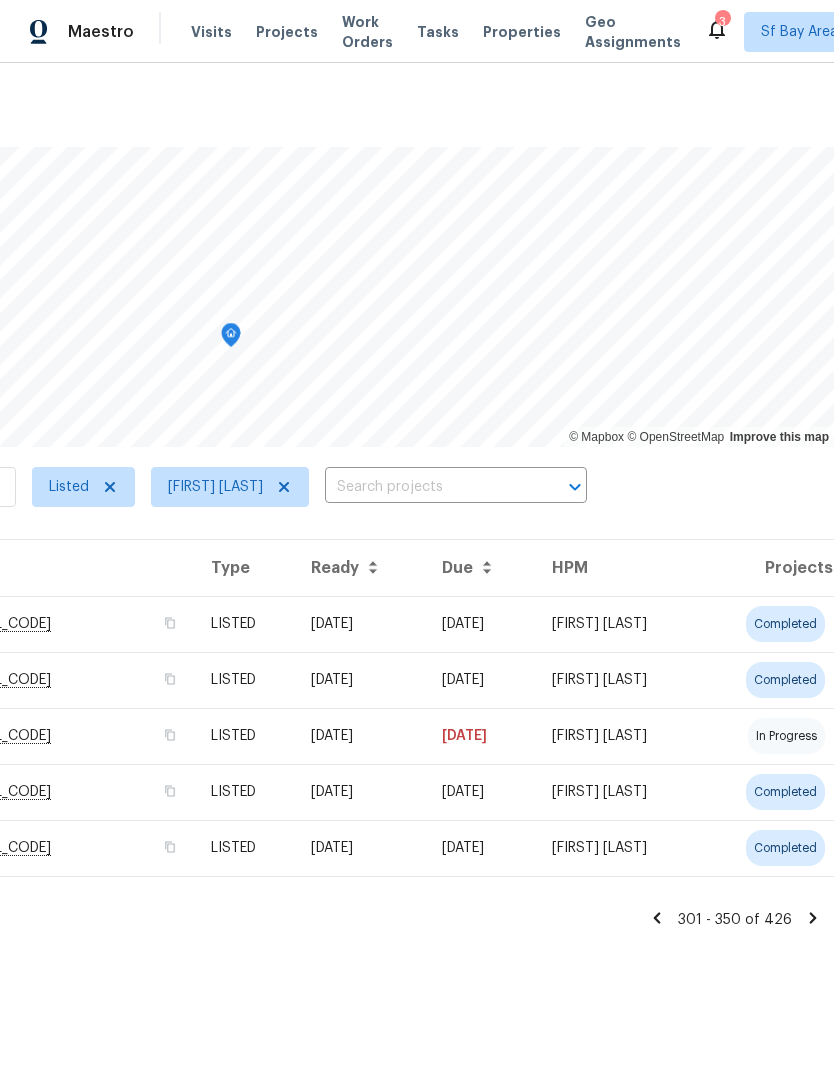 scroll, scrollTop: 0, scrollLeft: 296, axis: horizontal 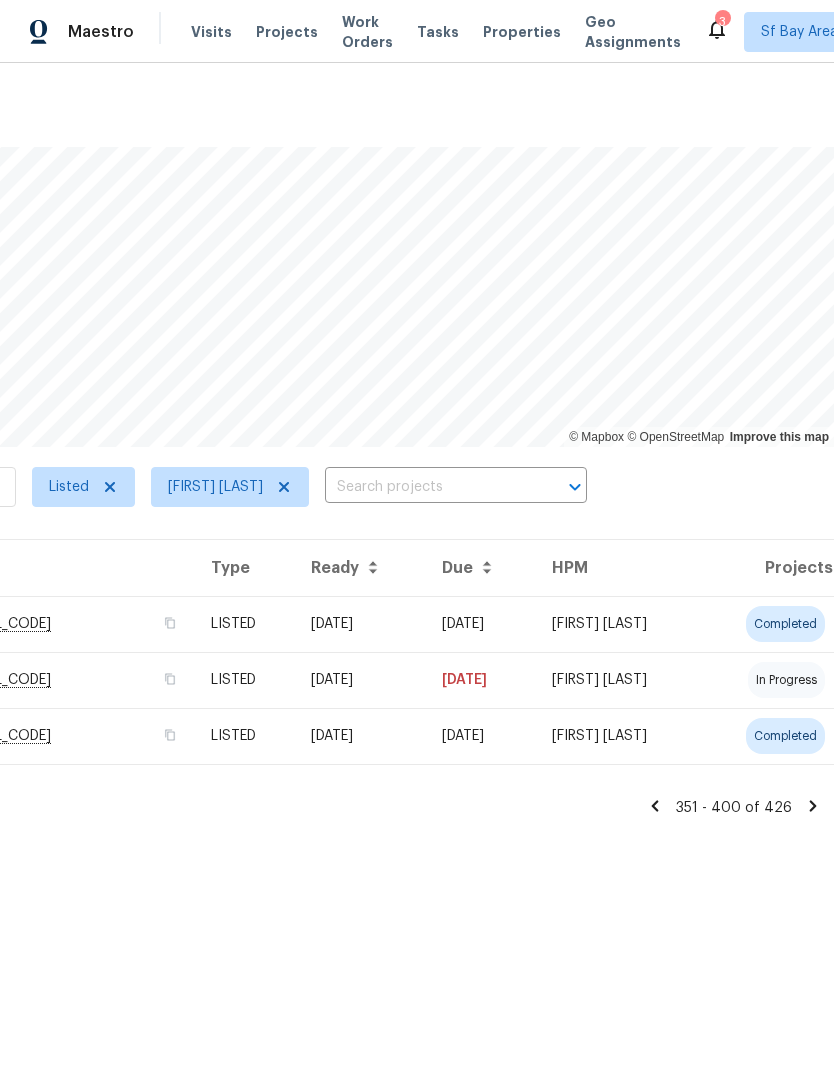 click on "351 - 400 of 426" at bounding box center [269, 807] 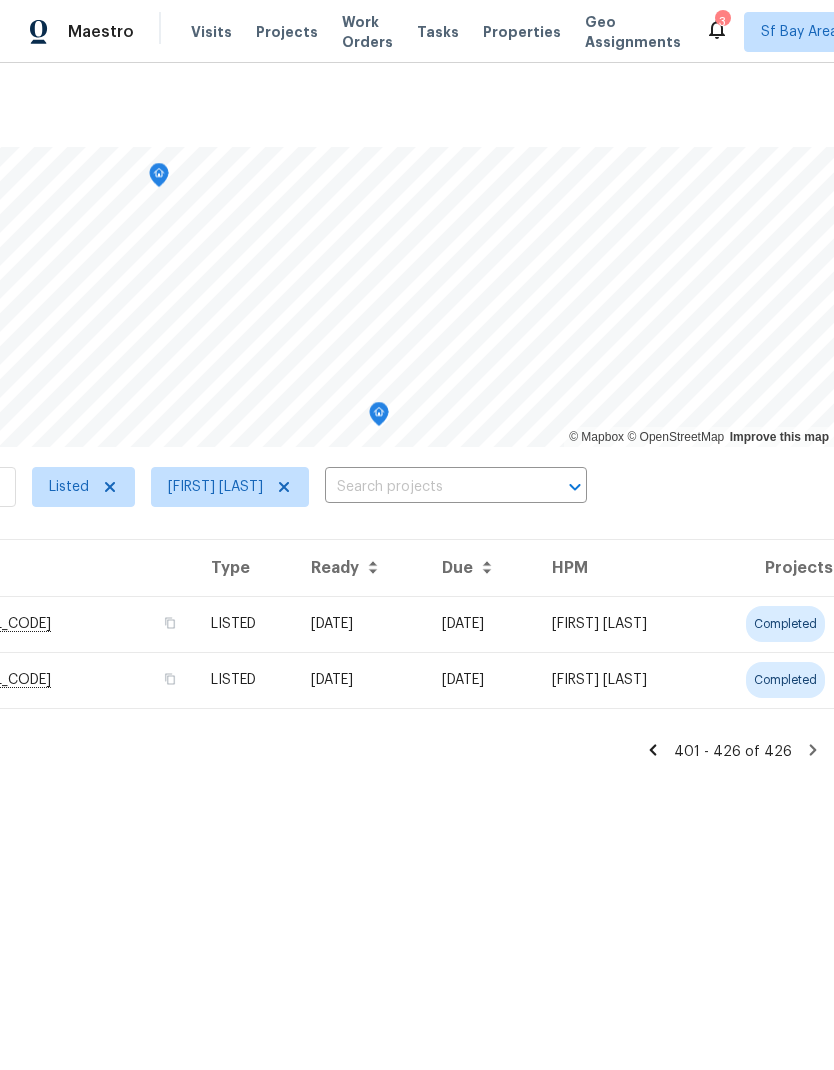 scroll, scrollTop: 0, scrollLeft: 296, axis: horizontal 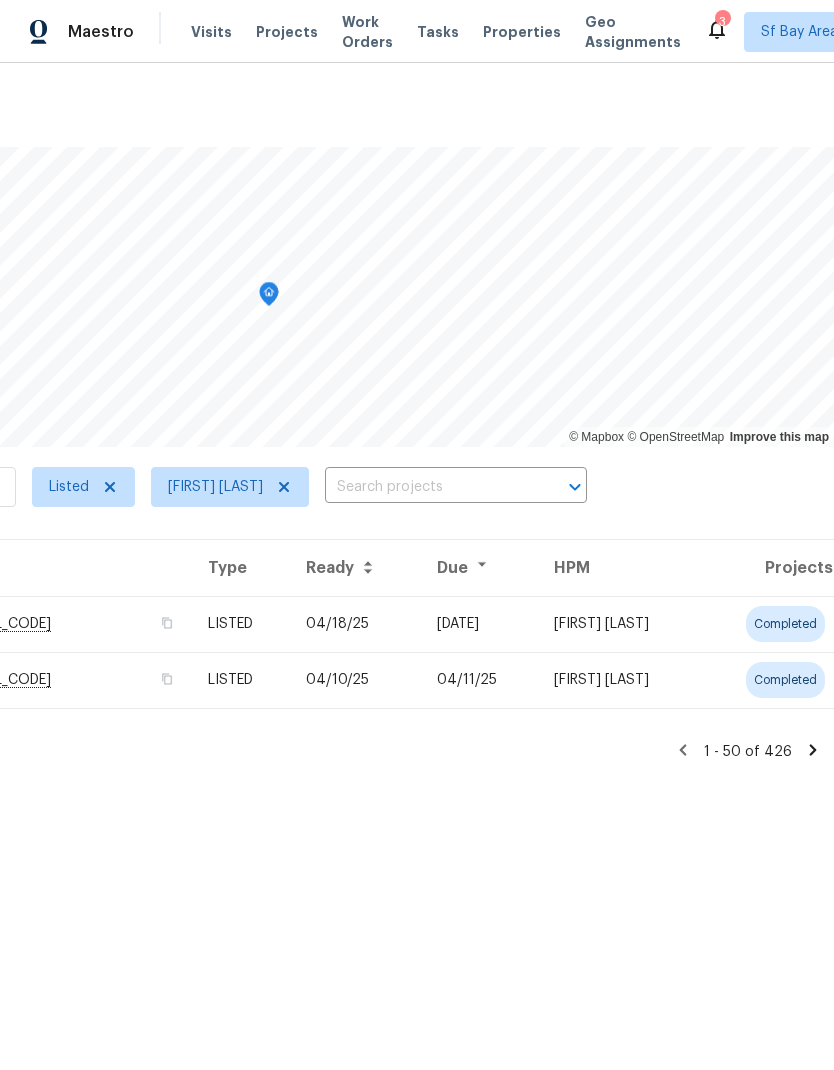 click 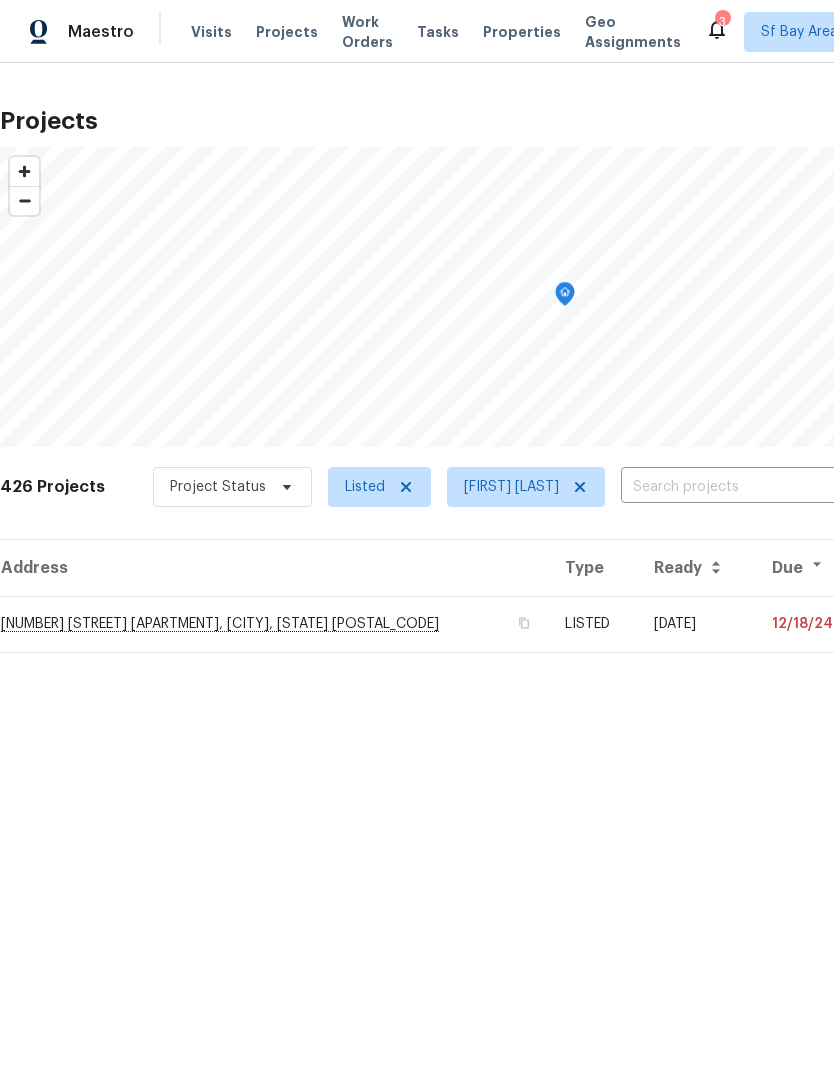 scroll, scrollTop: 0, scrollLeft: 0, axis: both 